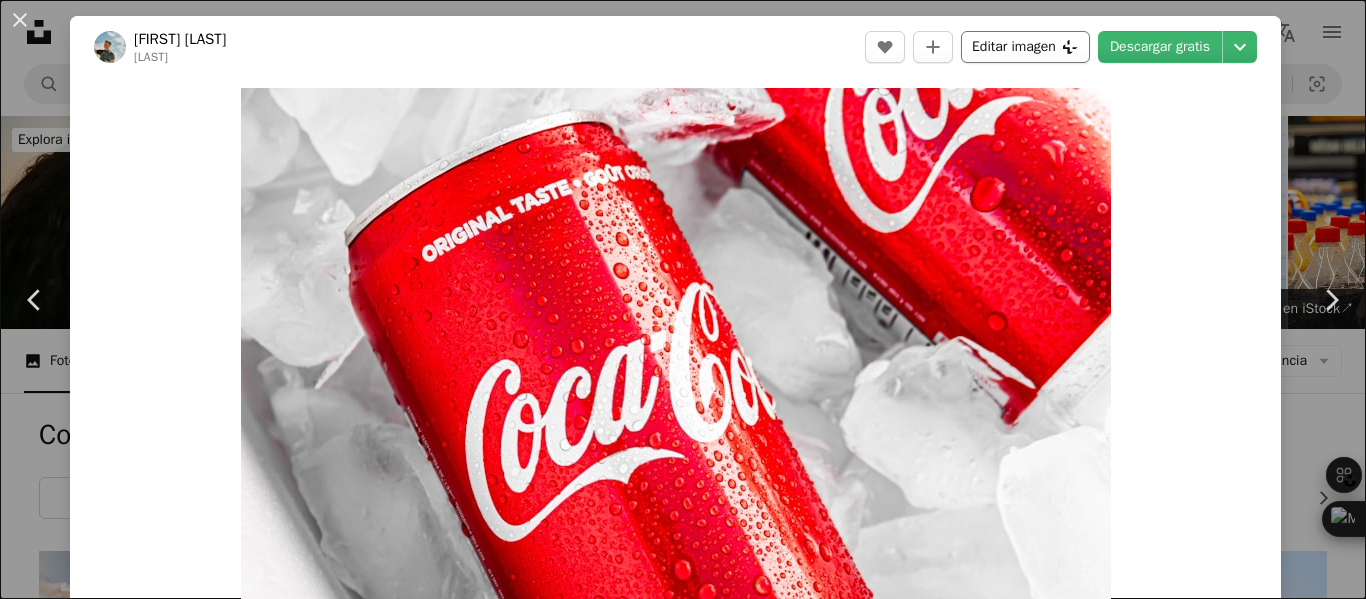 scroll, scrollTop: 100, scrollLeft: 0, axis: vertical 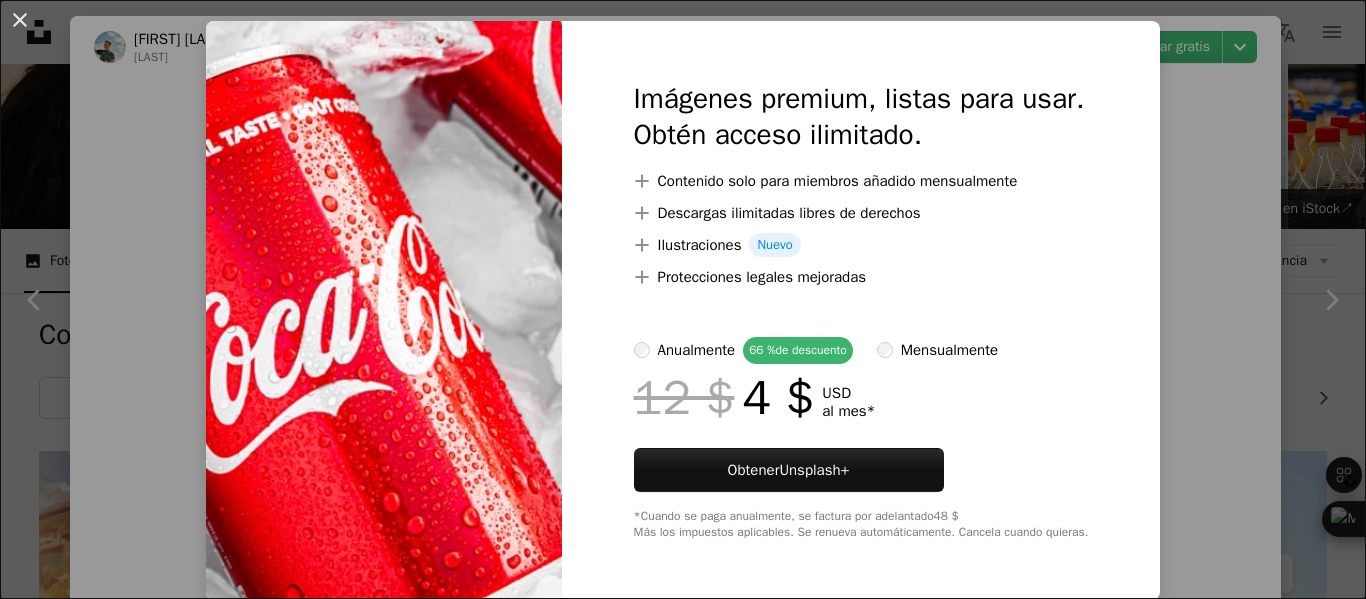click on "An X shape Imágenes premium, listas para usar. Obtén acceso ilimitado. A plus sign Contenido solo para miembros añadido mensualmente A plus sign Descargas ilimitadas libres de derechos A plus sign Ilustraciones  Nuevo A plus sign Protecciones legales mejoradas anualmente 66 %  de descuento mensualmente 12 $   4 $ USD al mes * Obtener  Unsplash+ *Cuando se paga anualmente, se factura por adelantado  48 $ Más los impuestos aplicables. Se renueva automáticamente. Cancela cuando quieras." at bounding box center [683, 299] 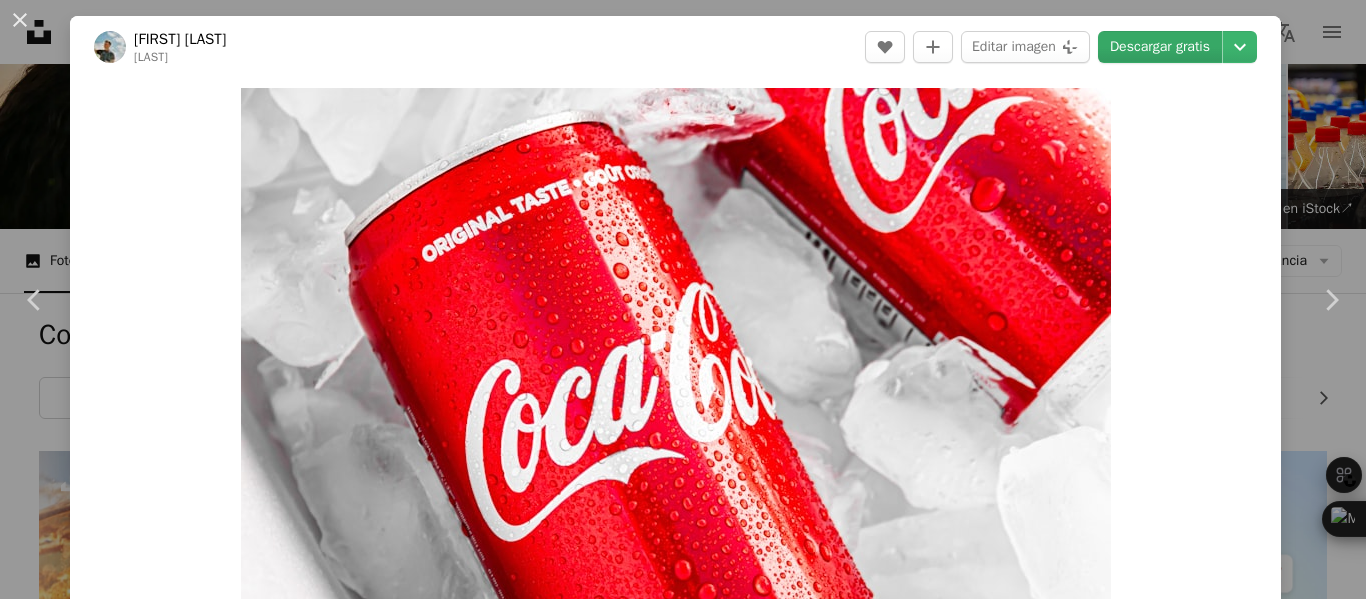 click on "Descargar gratis" at bounding box center [1160, 47] 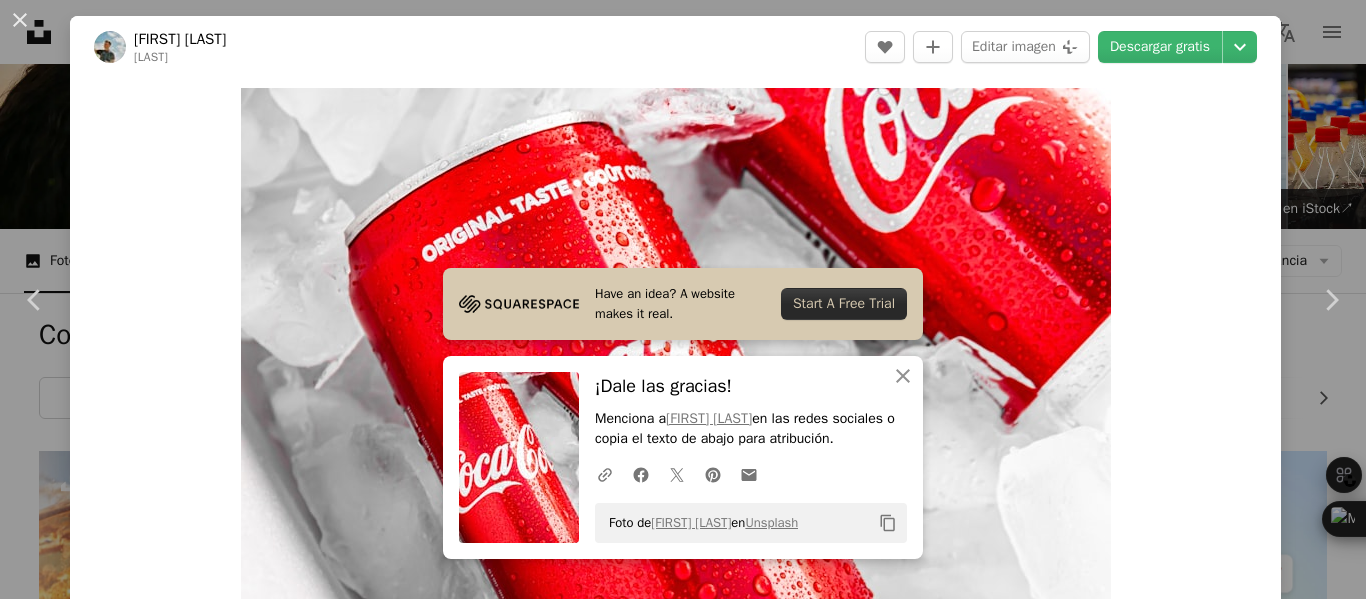 click on "Zoom in" at bounding box center [675, 378] 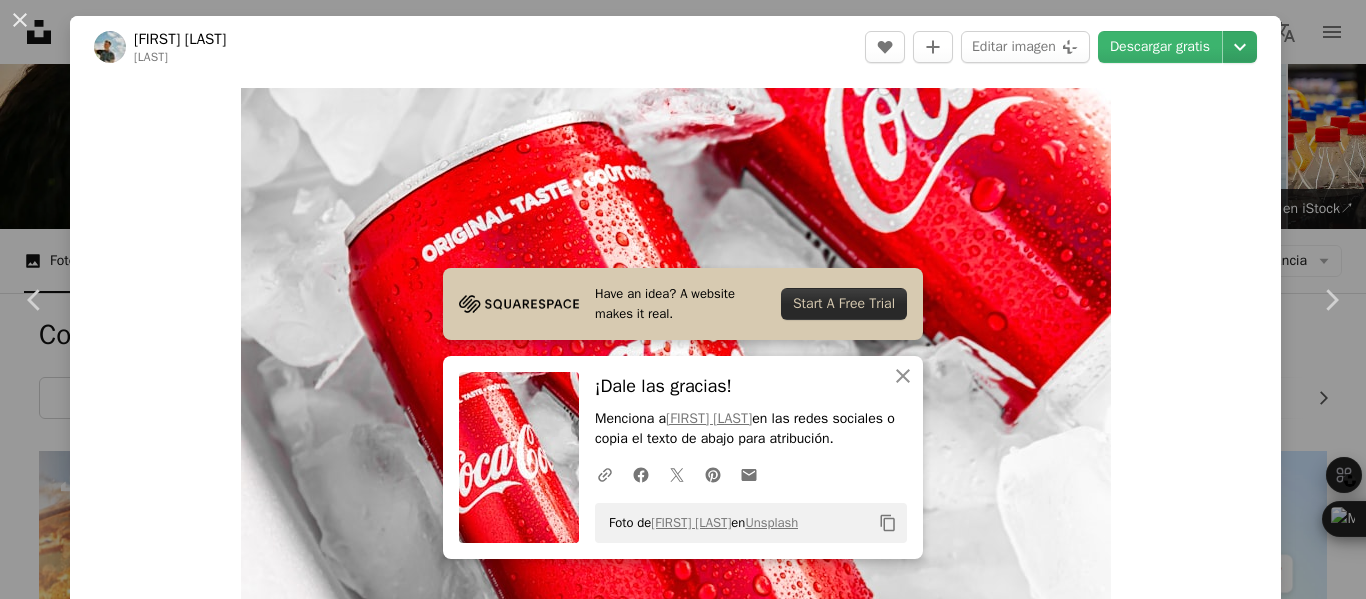 click on "Chevron down" at bounding box center [1240, 47] 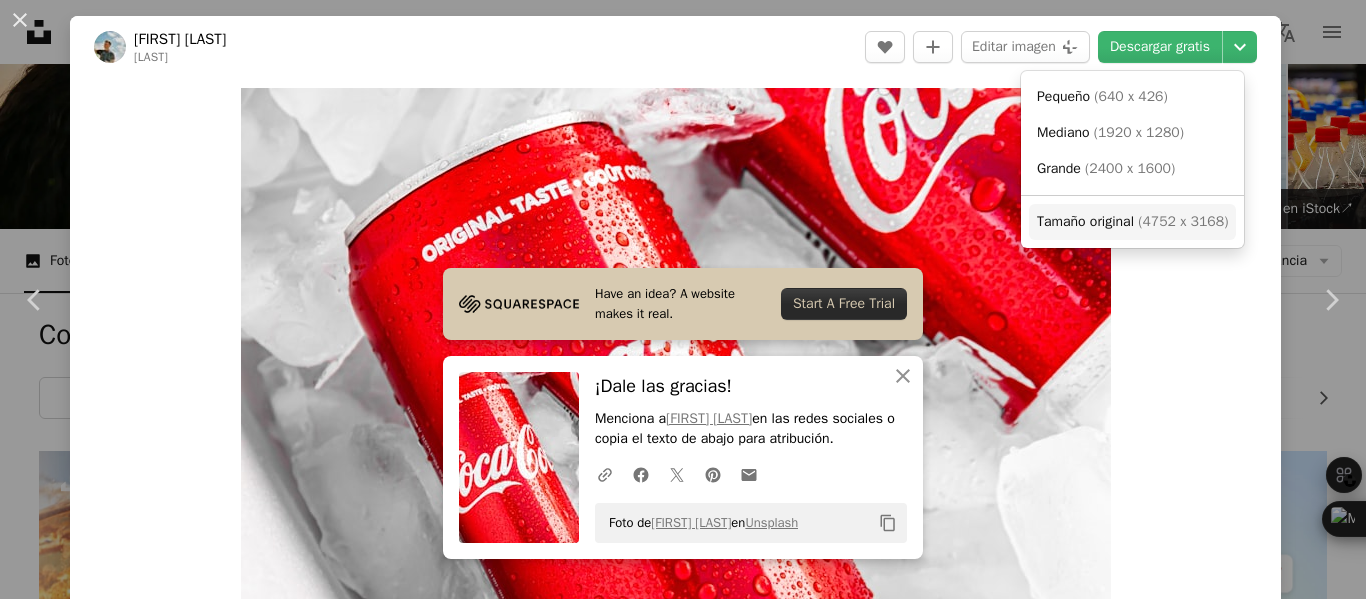click on "( 4752 x 3168 )" at bounding box center [1183, 221] 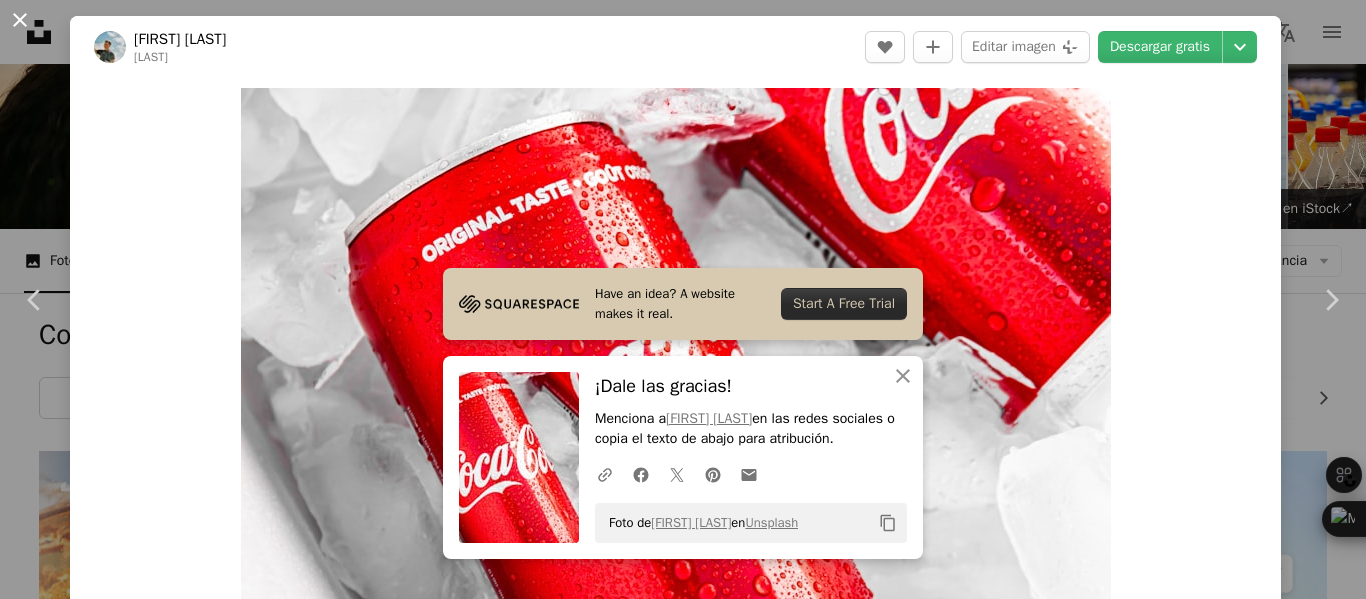click on "An X shape" at bounding box center (20, 20) 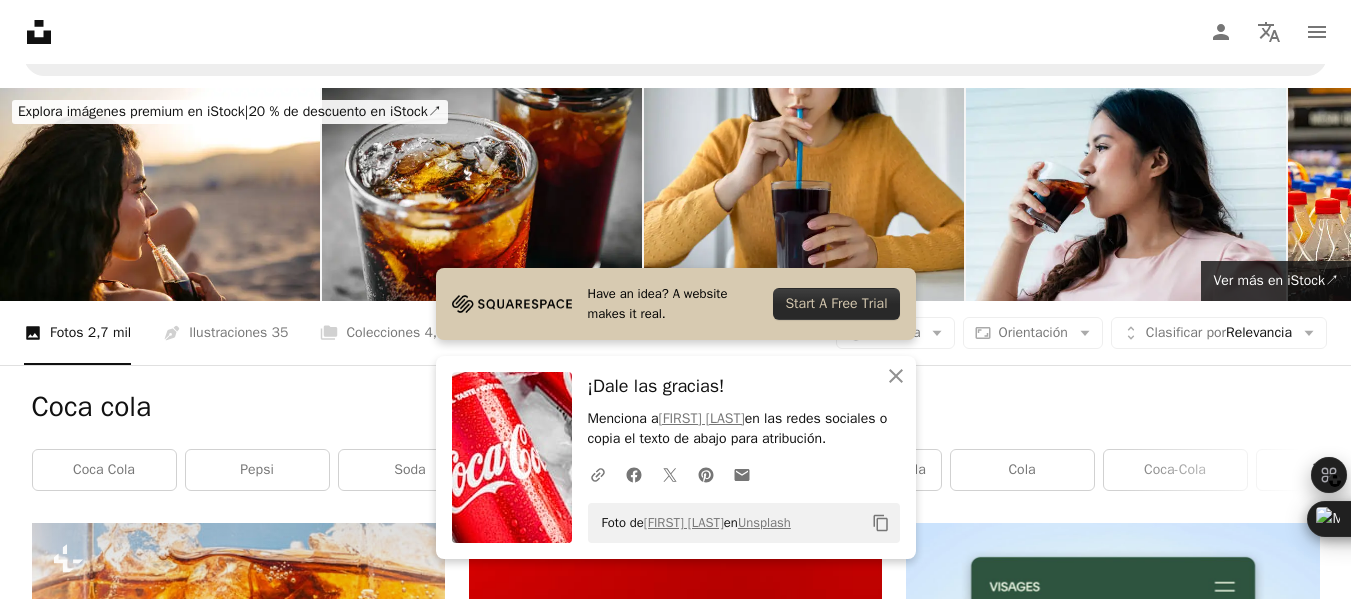 scroll, scrollTop: 0, scrollLeft: 0, axis: both 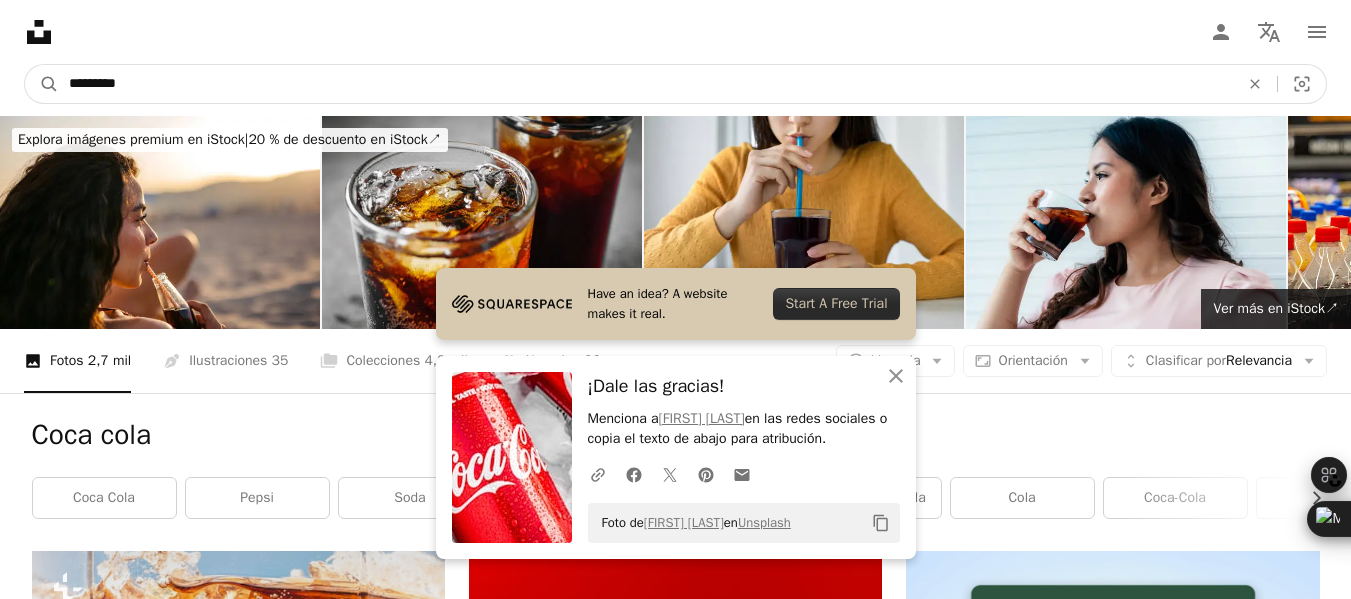 click on "*********" at bounding box center (646, 84) 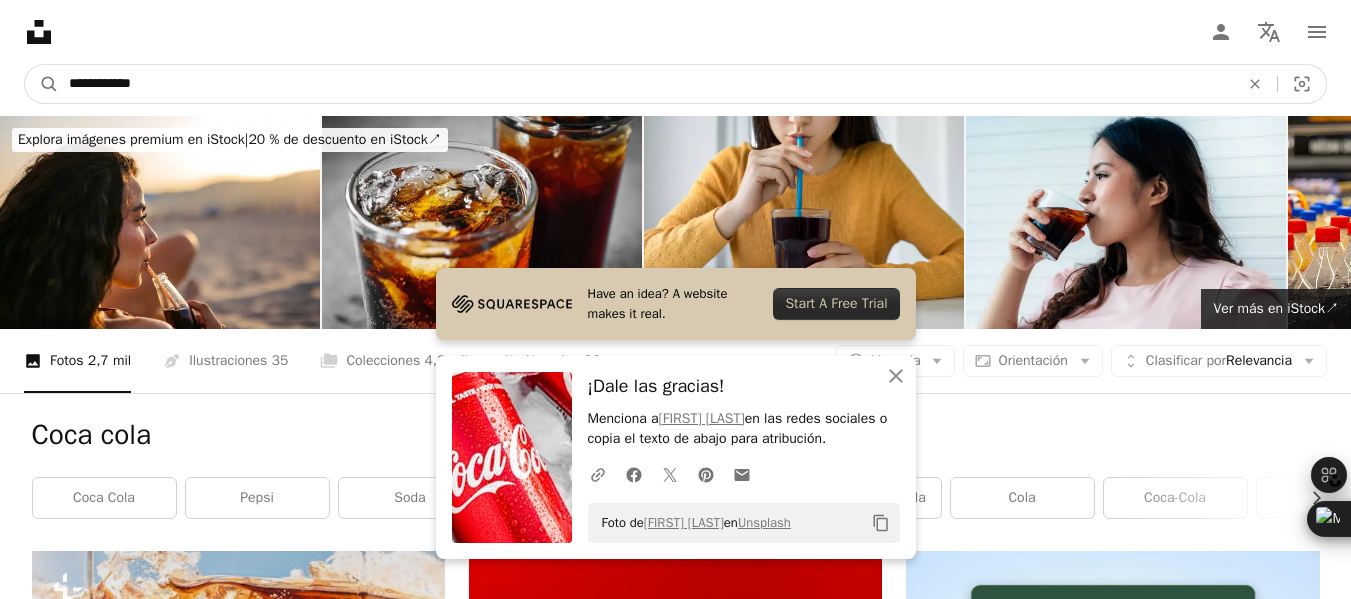 type on "**********" 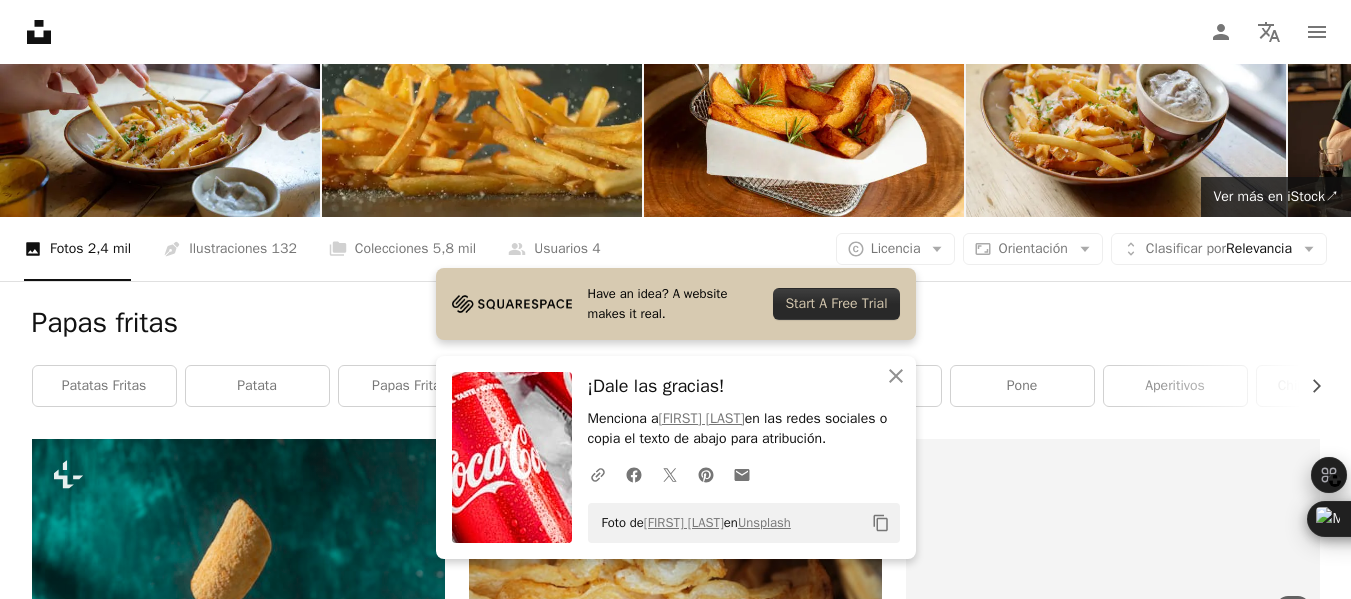 scroll, scrollTop: 400, scrollLeft: 0, axis: vertical 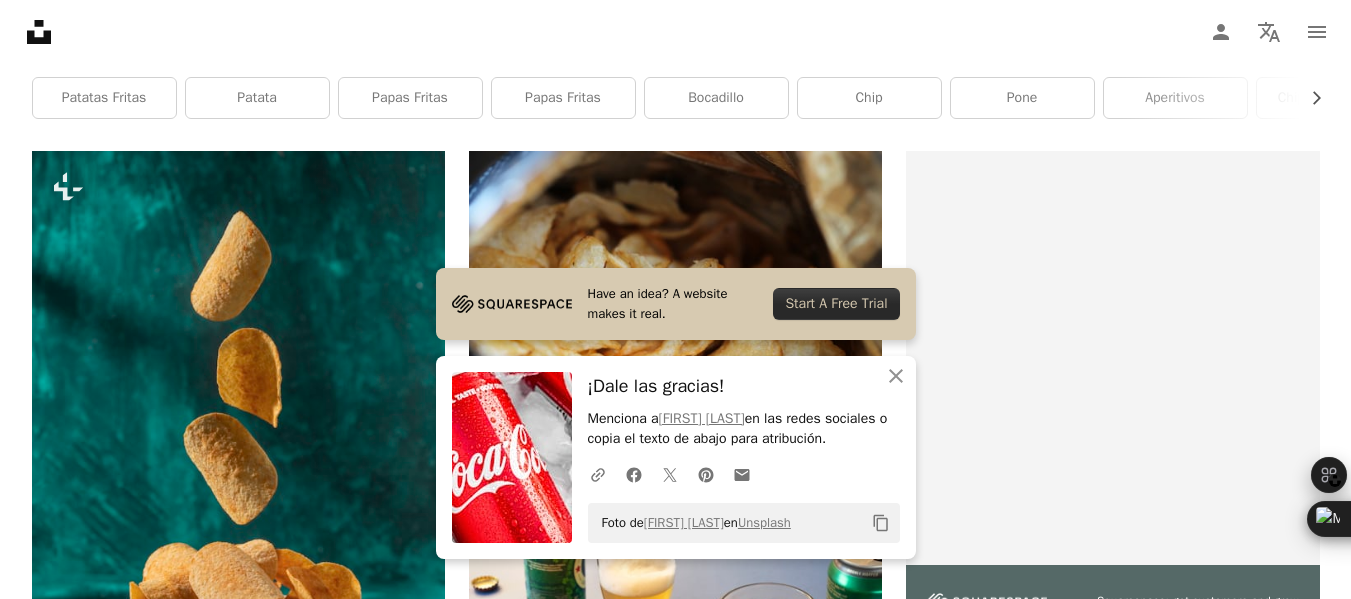 click on "Para  Unsplash+ A lock   Descargar A heart A plus sign [FIRST] [LAST] Disponible para contratación A checkmark inside of a circle Arrow pointing down A heart A plus sign [FIRST] [LAST] Disponible para contratación A checkmark inside of a circle Arrow pointing down A heart A plus sign [FIRST] [LAST] Disponible para contratación A checkmark inside of a circle Arrow pointing down A heart A plus sign [FIRST] [LAST] Arrow pointing down A heart A plus sign [FIRST] [LAST] Disponible para contratación A checkmark inside of a circle Arrow pointing down A heart A plus sign [FIRST] [LAST] Arrow pointing down A heart A plus sign [FIRST] [LAST] Disponible para contratación A checkmark inside of a circle Arrow pointing down A heart A plus sign [FIRST] [LAST] Disponible para contratación A checkmark inside of a circle Arrow pointing down A heart A plus sign [FIRST] [LAST] Arrow pointing down A heart A plus sign" at bounding box center (675, 2016) 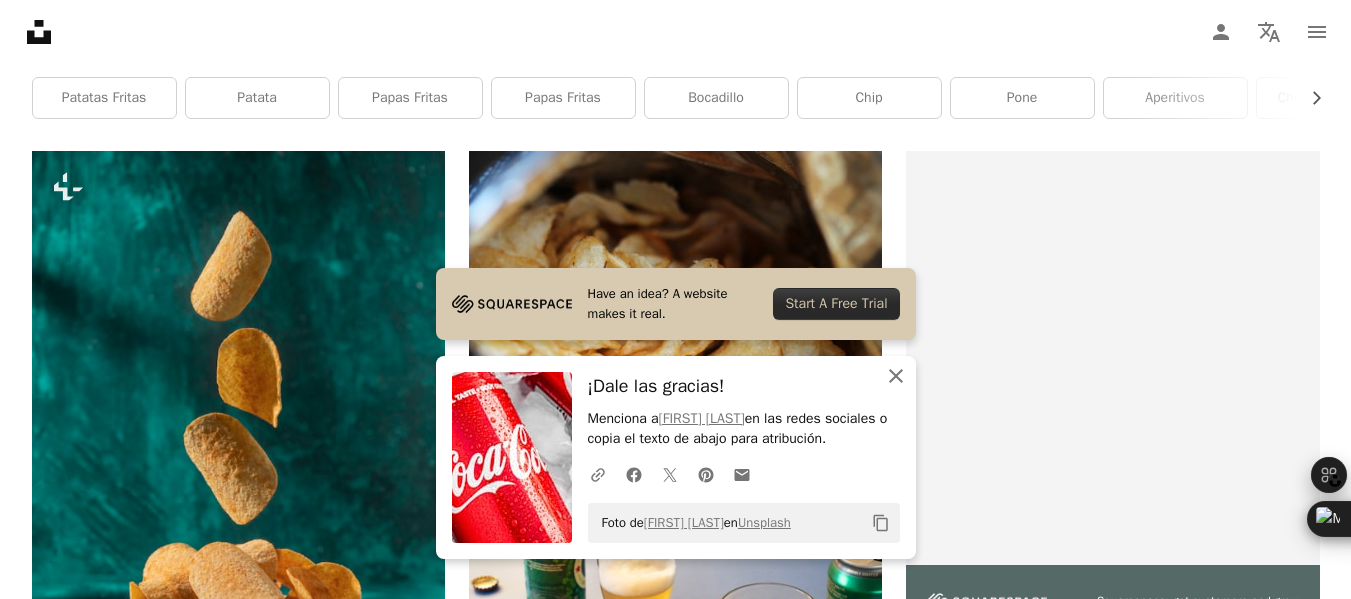 click on "An X shape" 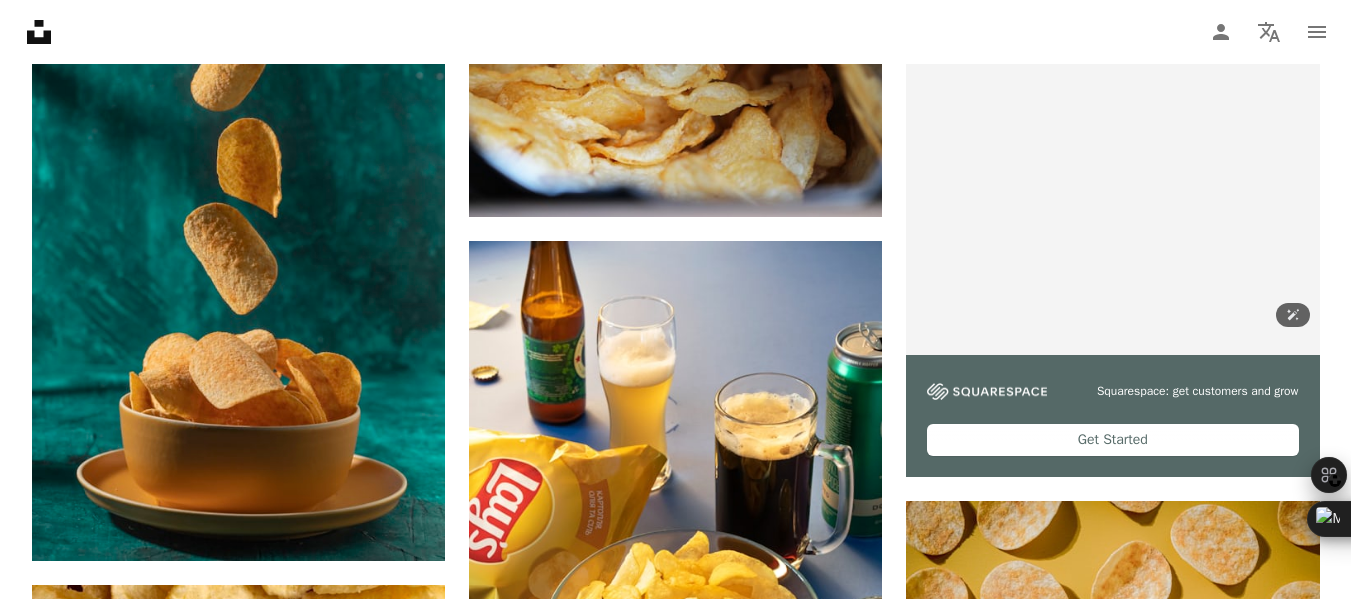 scroll, scrollTop: 1010, scrollLeft: 0, axis: vertical 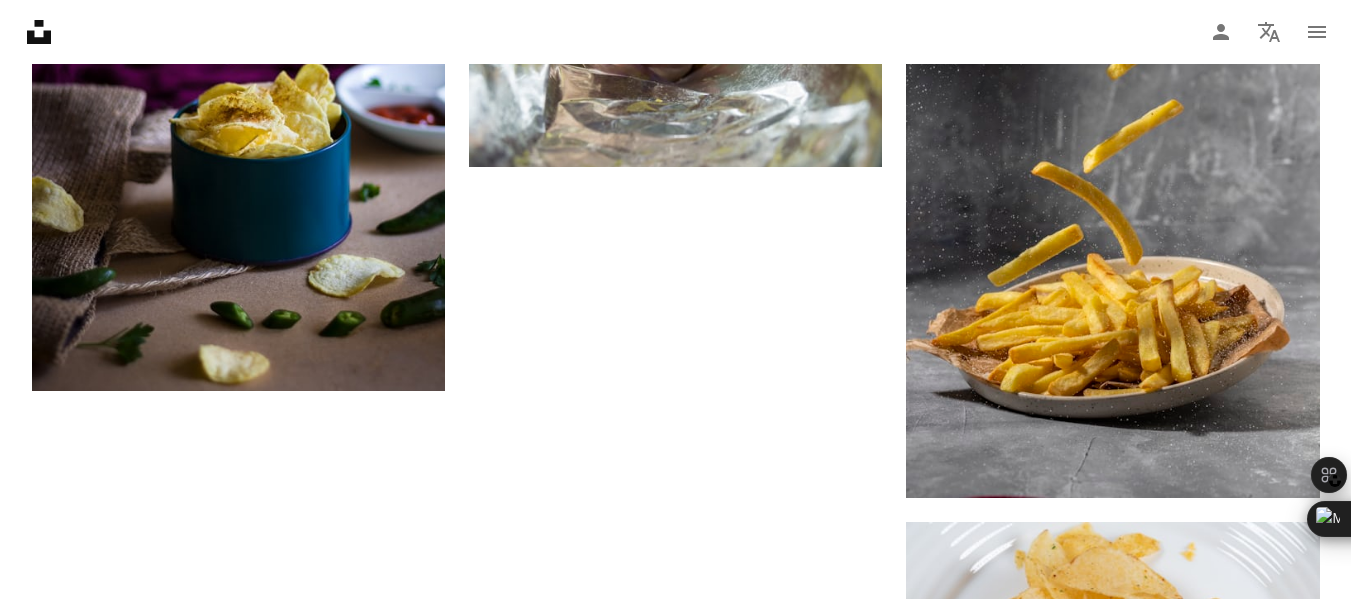 click on "Cargar más" at bounding box center (676, 877) 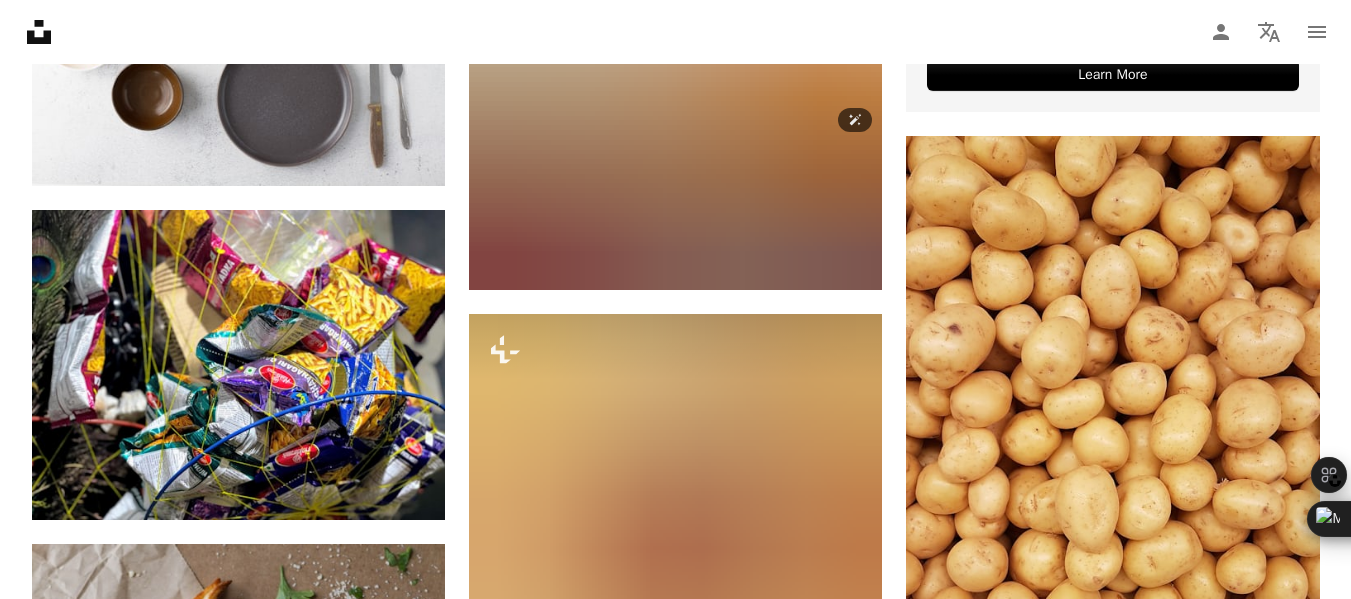 scroll, scrollTop: 10184, scrollLeft: 0, axis: vertical 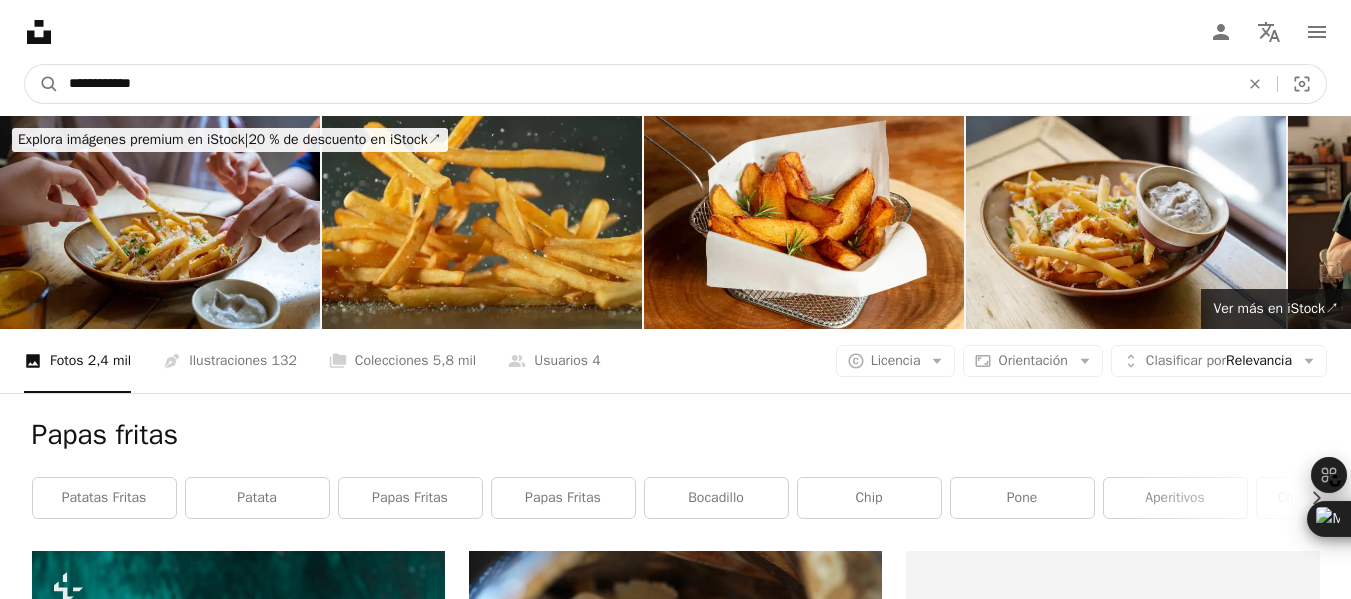 click on "**********" at bounding box center [646, 84] 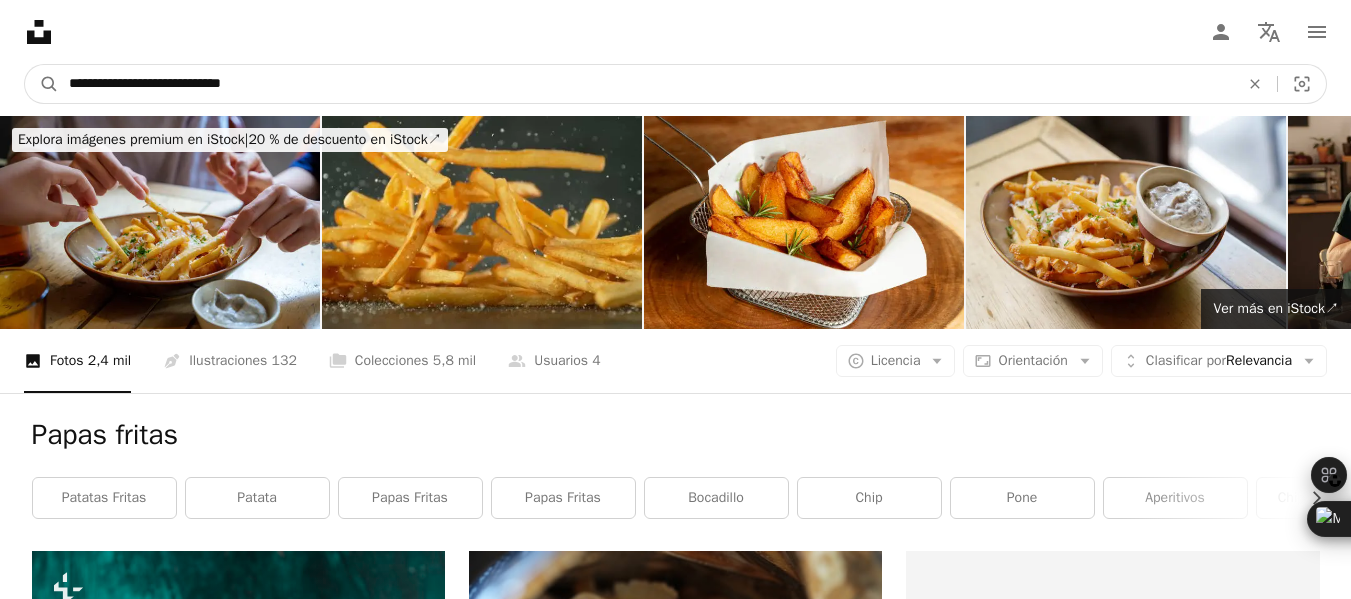 type on "**********" 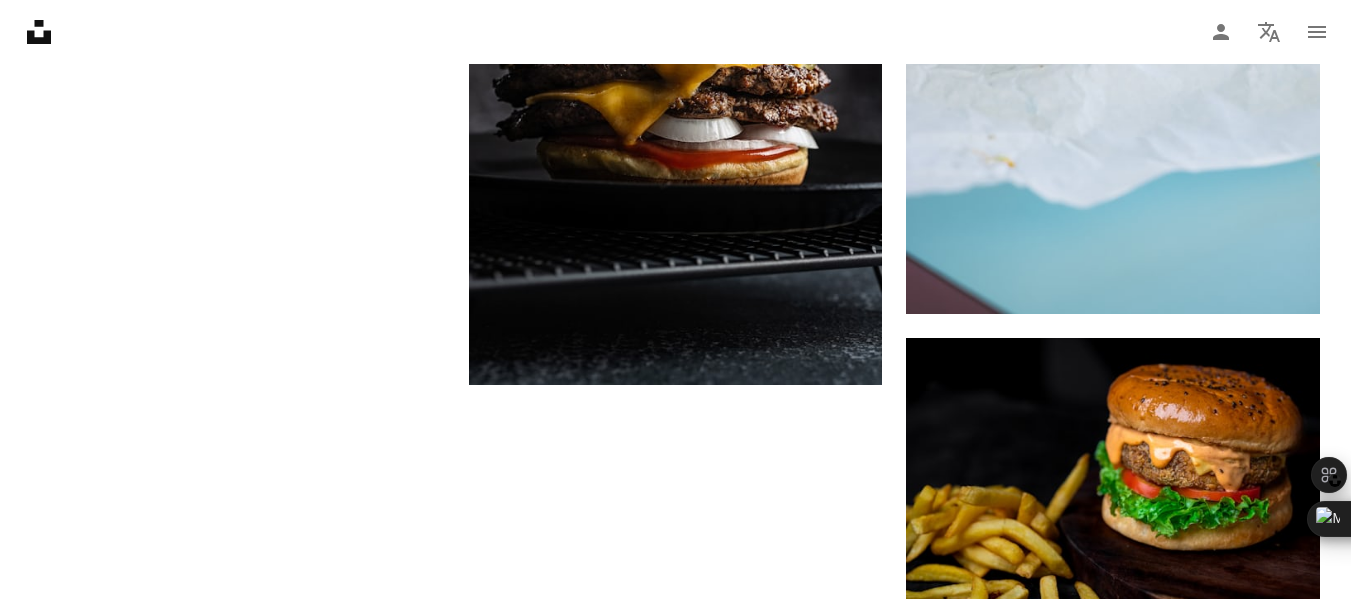 scroll, scrollTop: 3394, scrollLeft: 0, axis: vertical 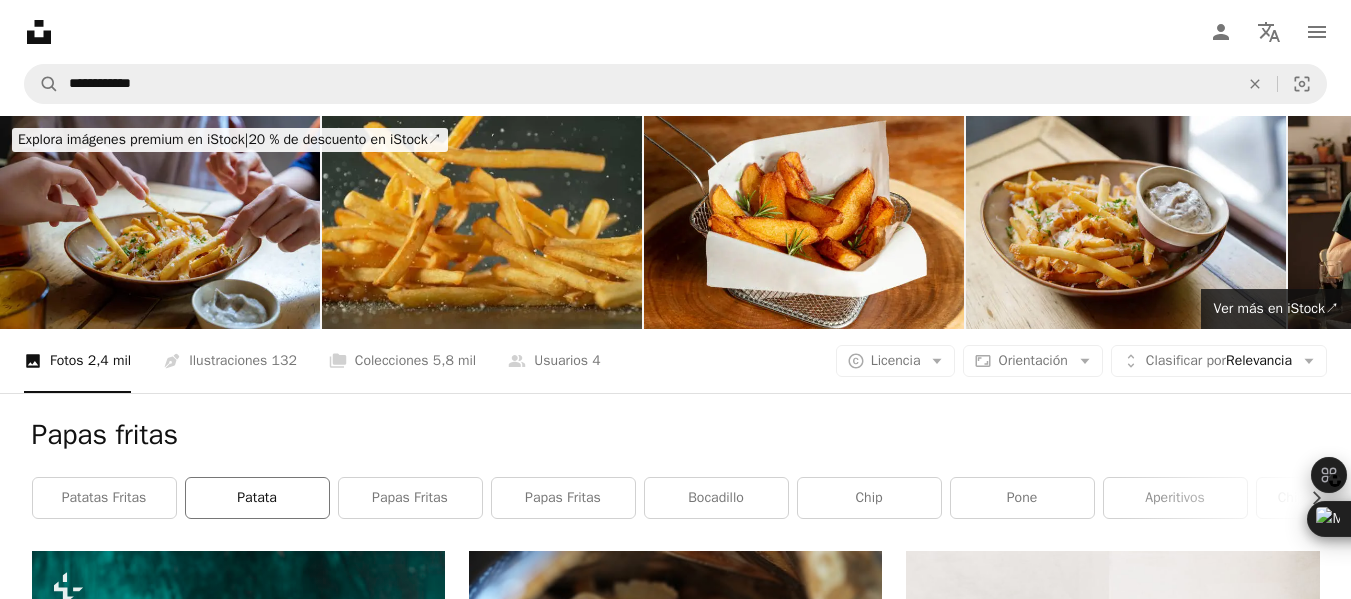 click on "patata" at bounding box center [257, 498] 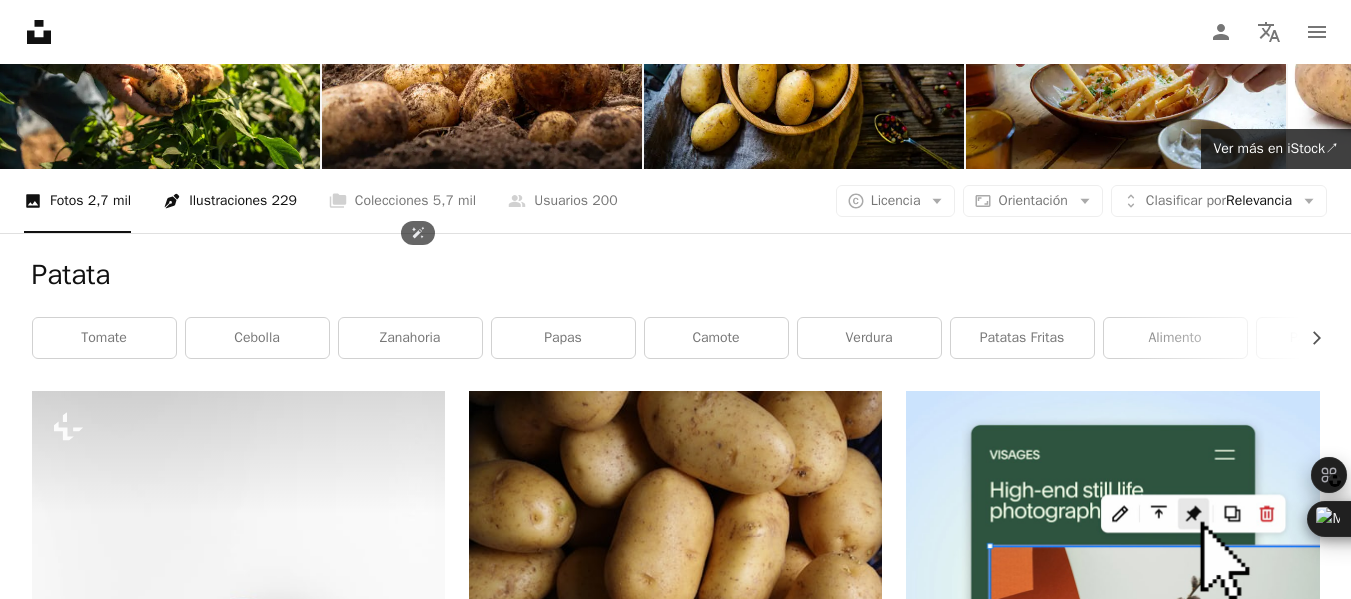 scroll, scrollTop: 0, scrollLeft: 0, axis: both 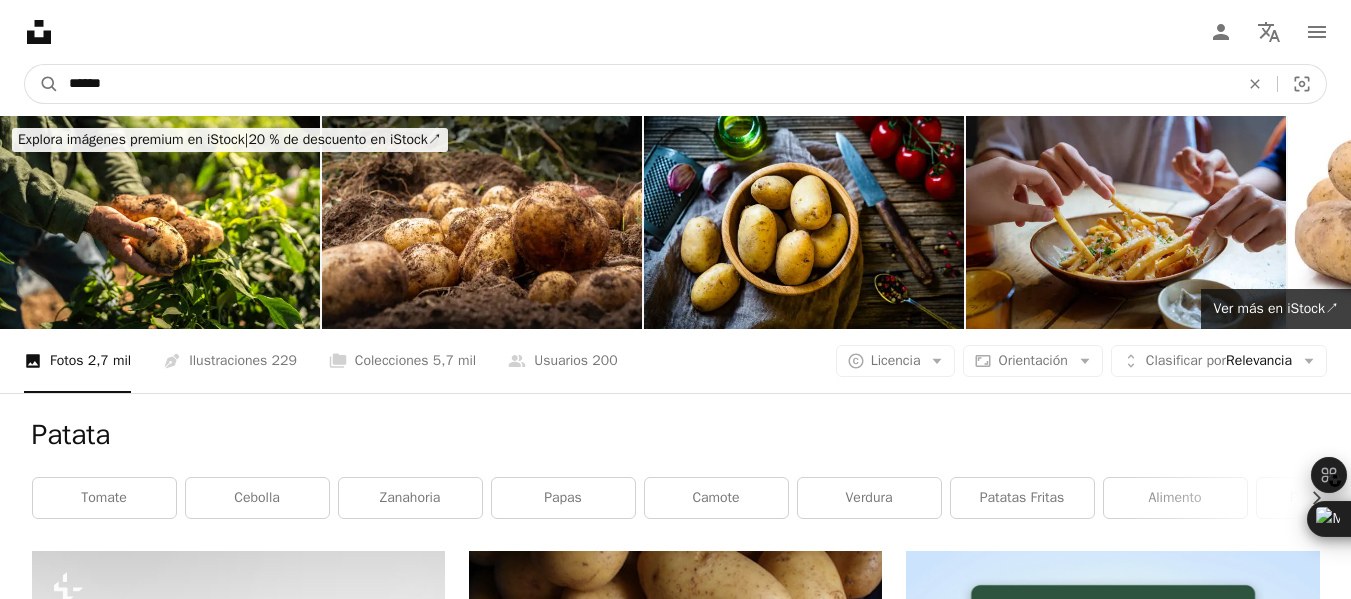 click on "******" at bounding box center [646, 84] 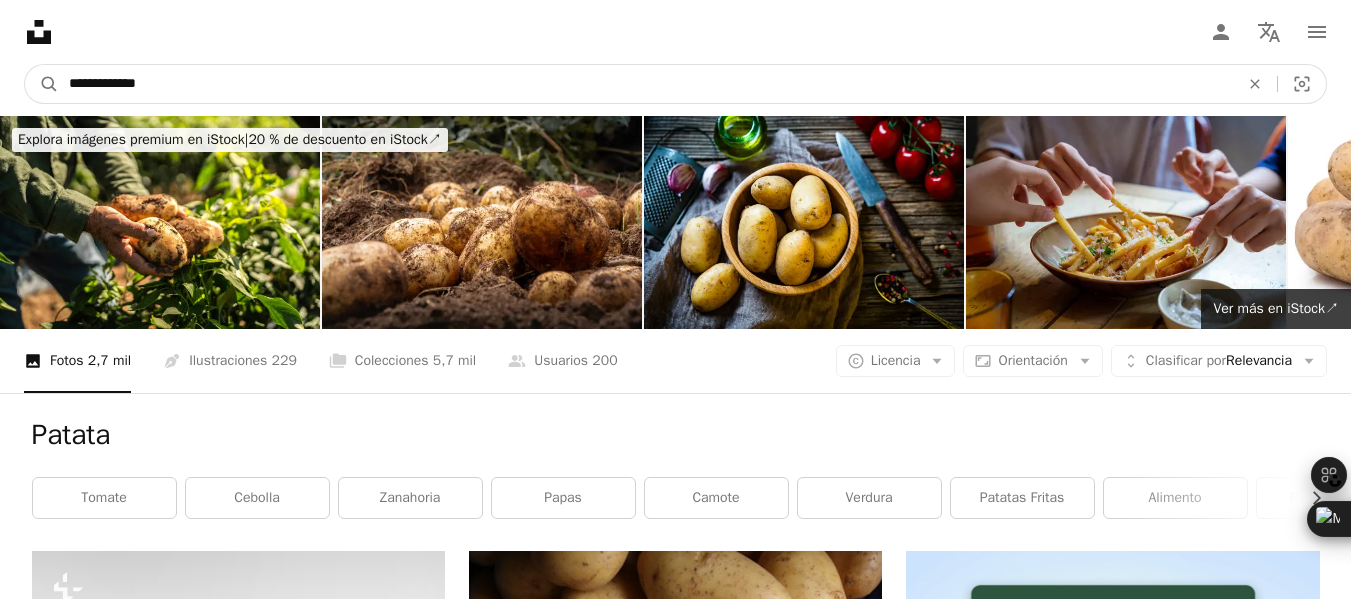 type on "**********" 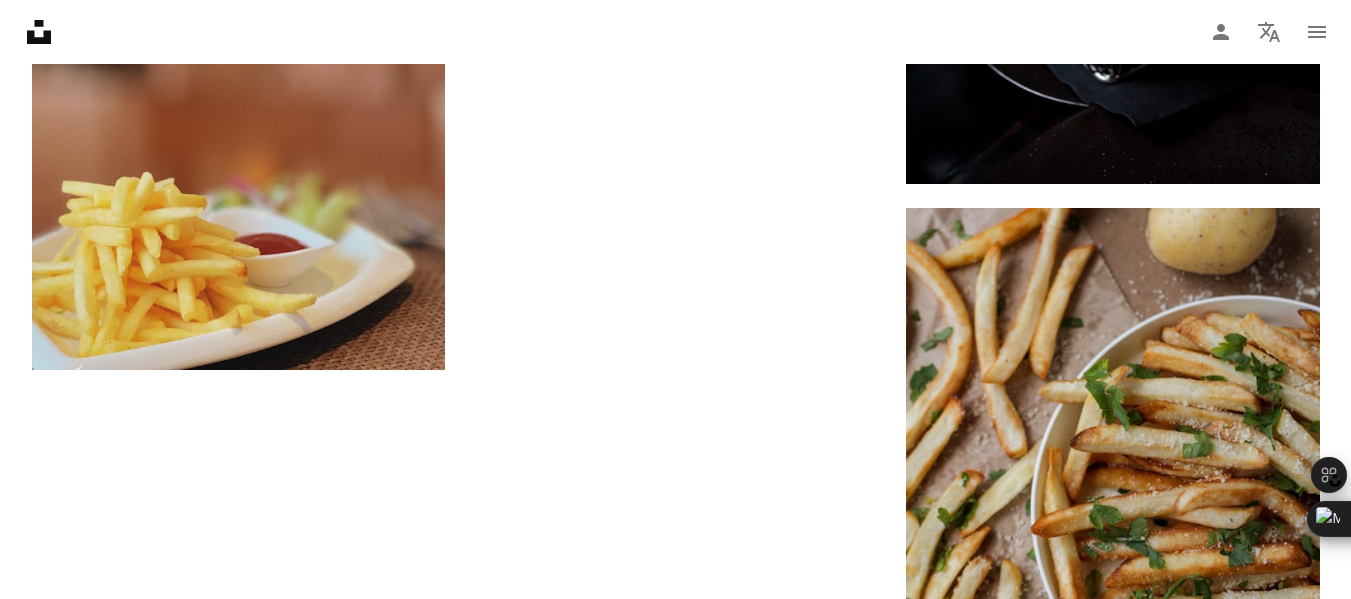 scroll, scrollTop: 3783, scrollLeft: 0, axis: vertical 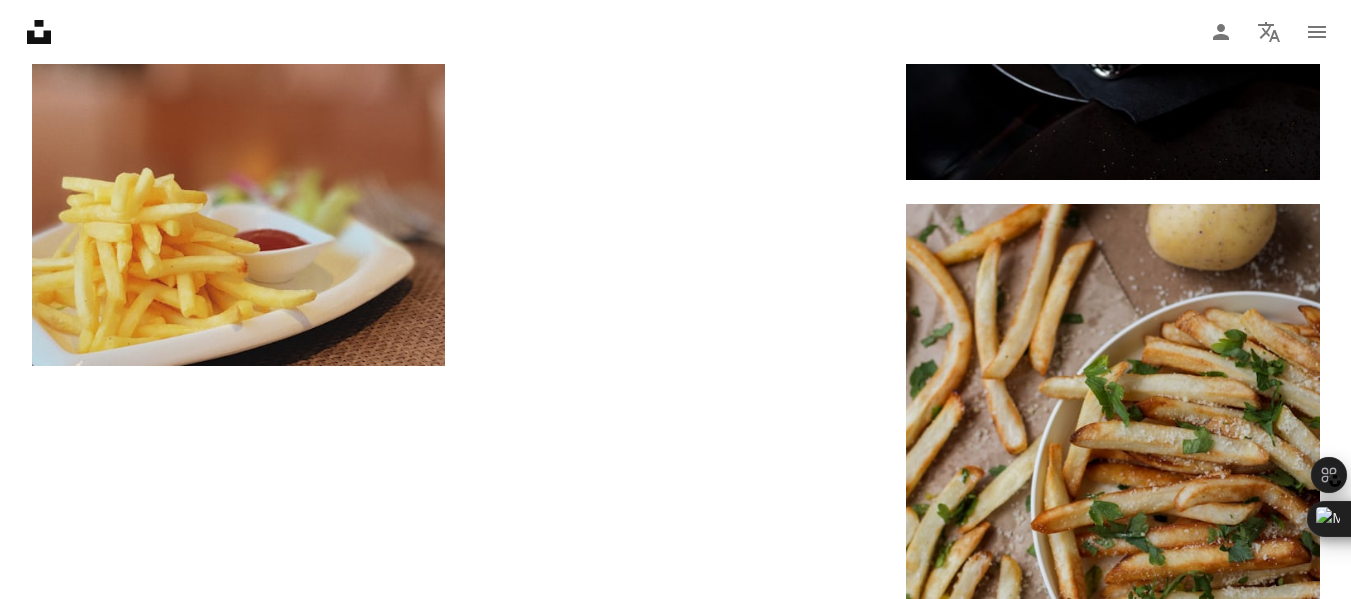 click on "Cargar más" at bounding box center (676, 904) 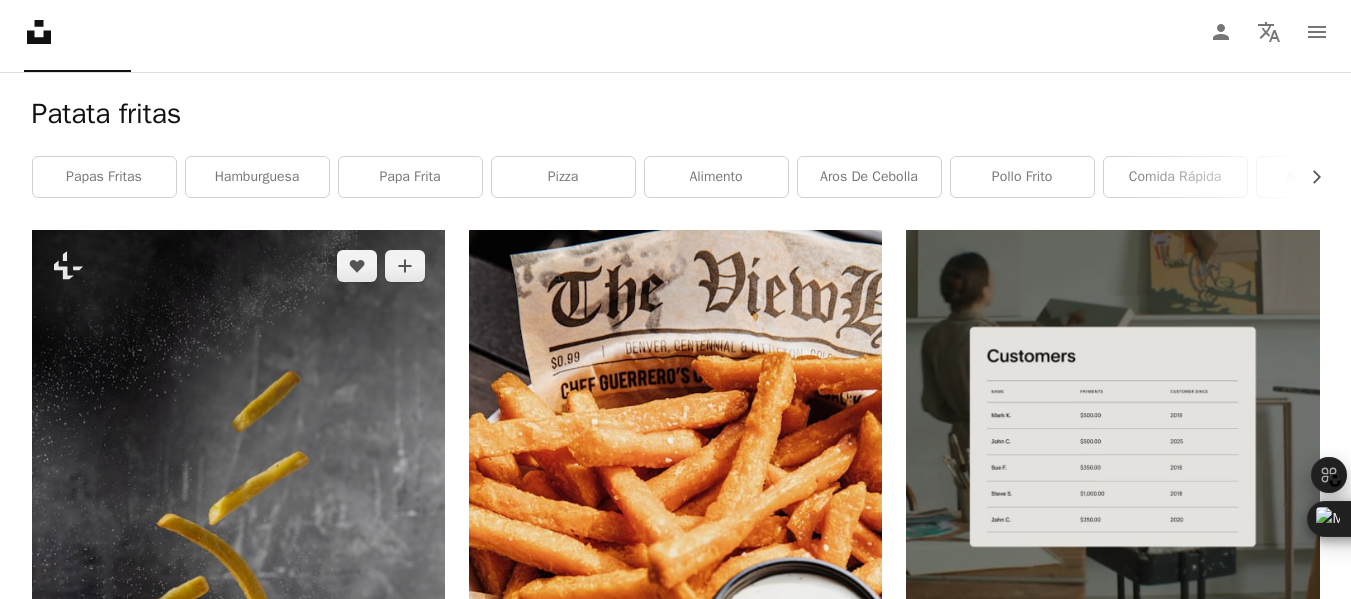 scroll, scrollTop: 0, scrollLeft: 0, axis: both 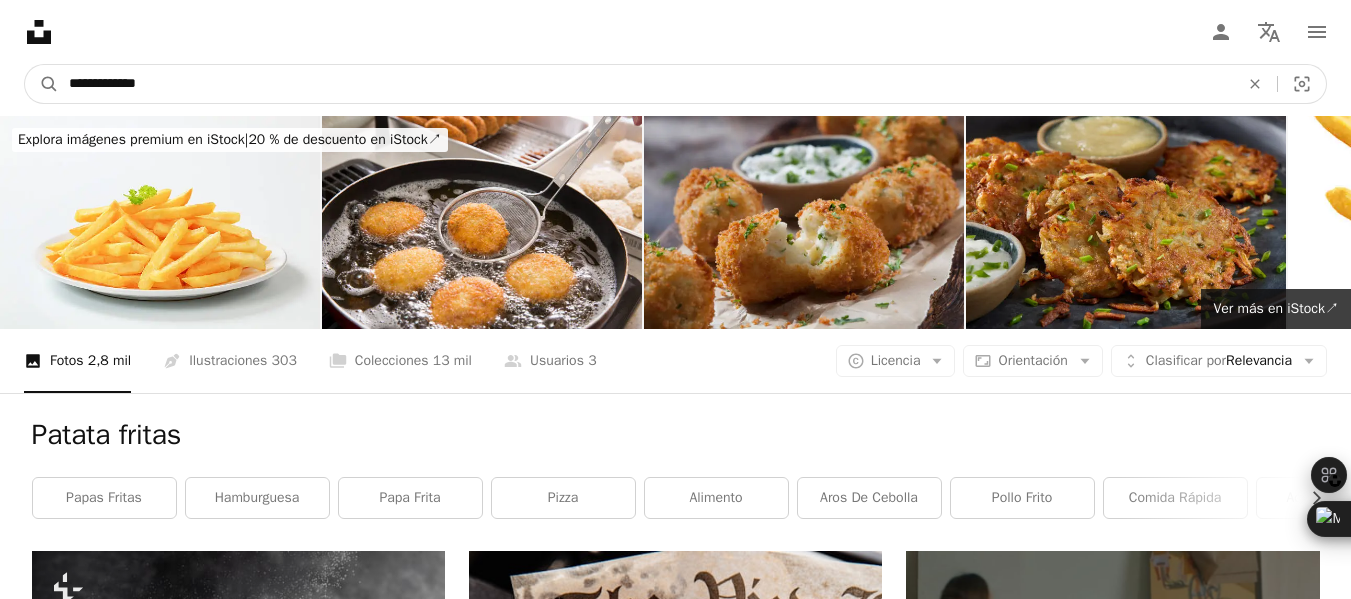 click on "**********" at bounding box center [646, 84] 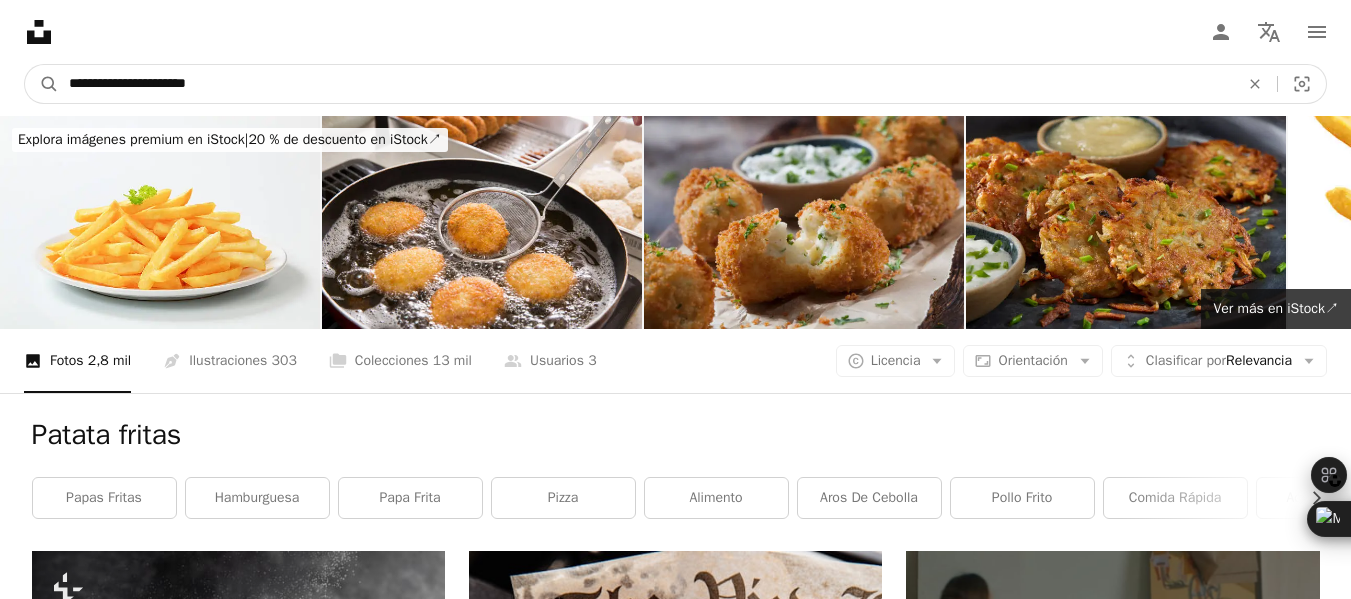 type on "**********" 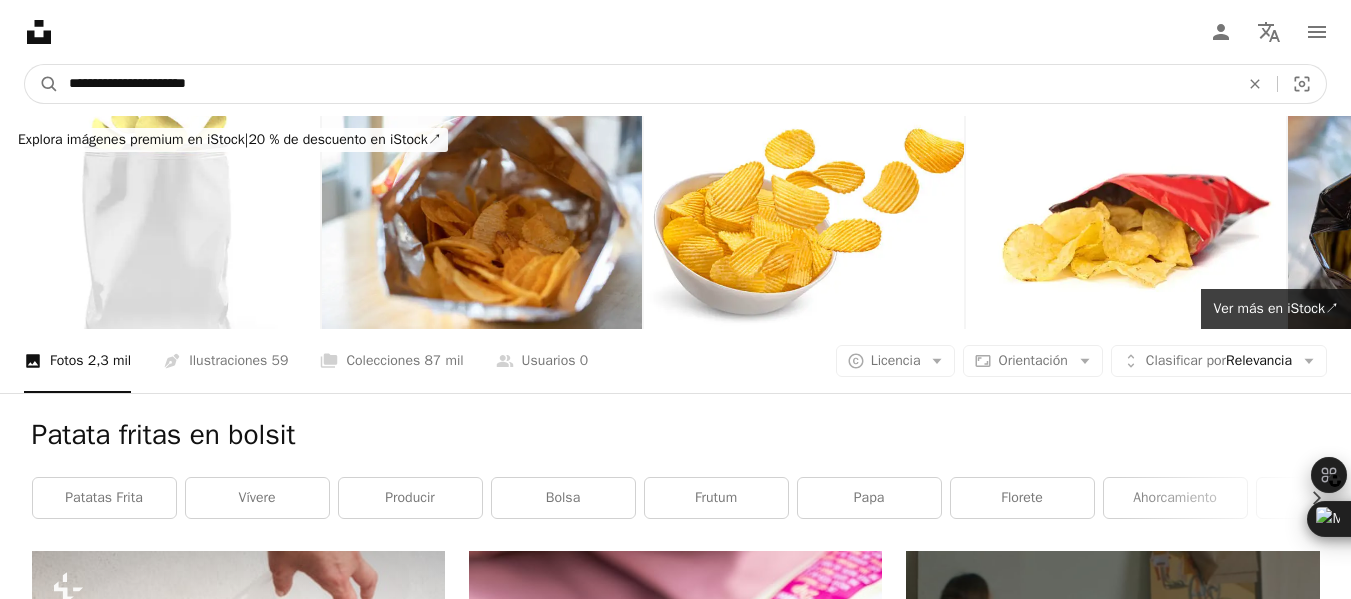 click on "**********" at bounding box center [646, 84] 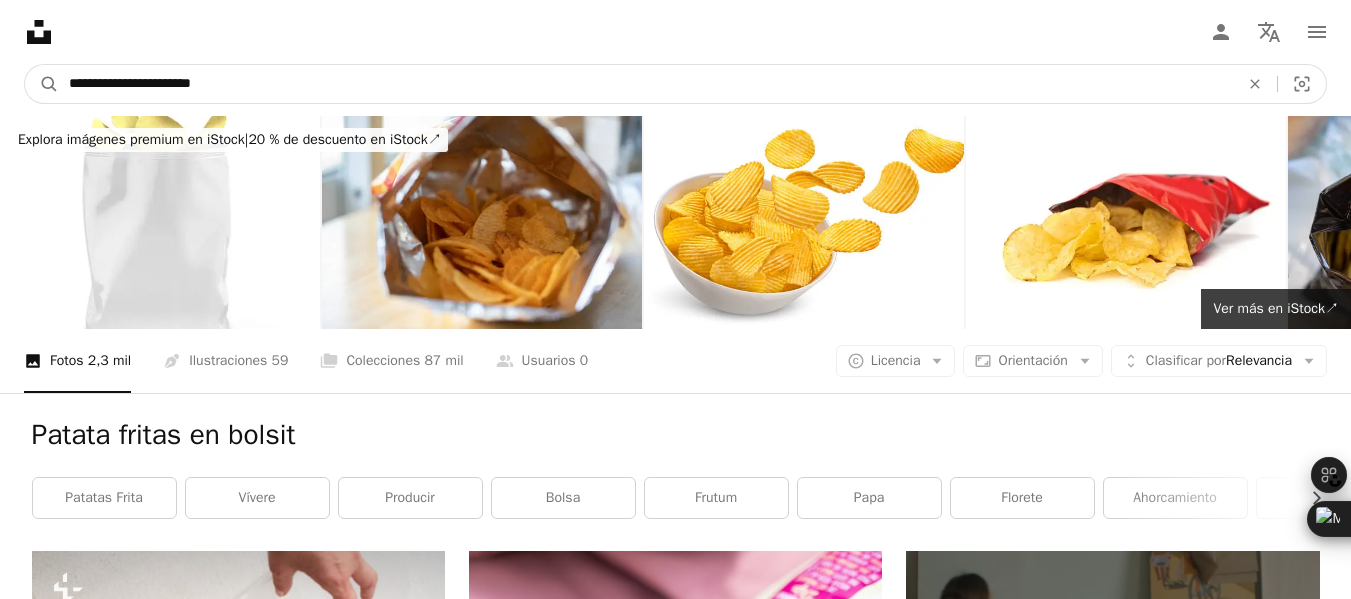type on "**********" 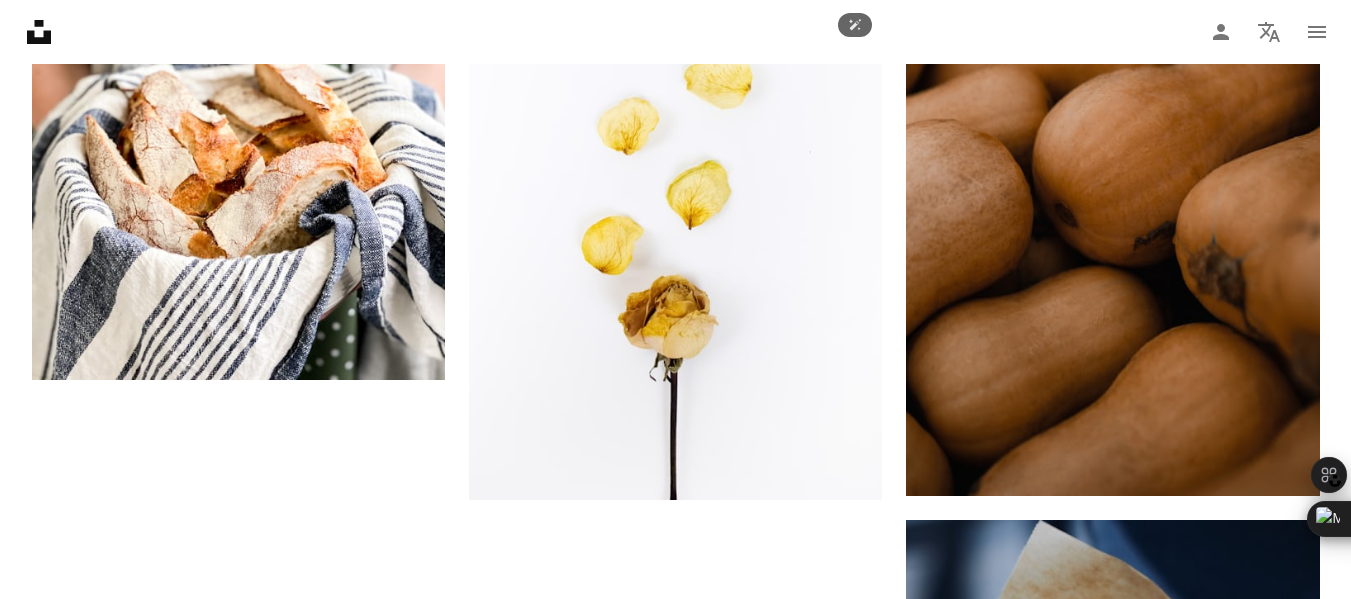 scroll, scrollTop: 3289, scrollLeft: 0, axis: vertical 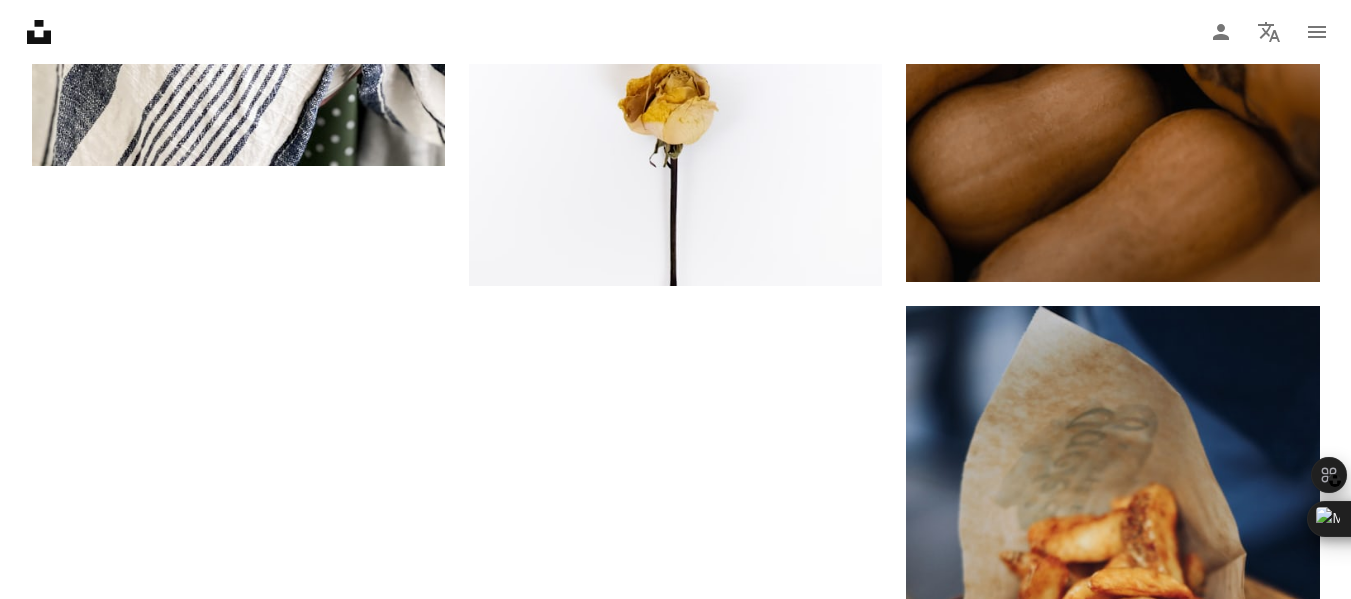 click on "Cargar más" at bounding box center [676, 1006] 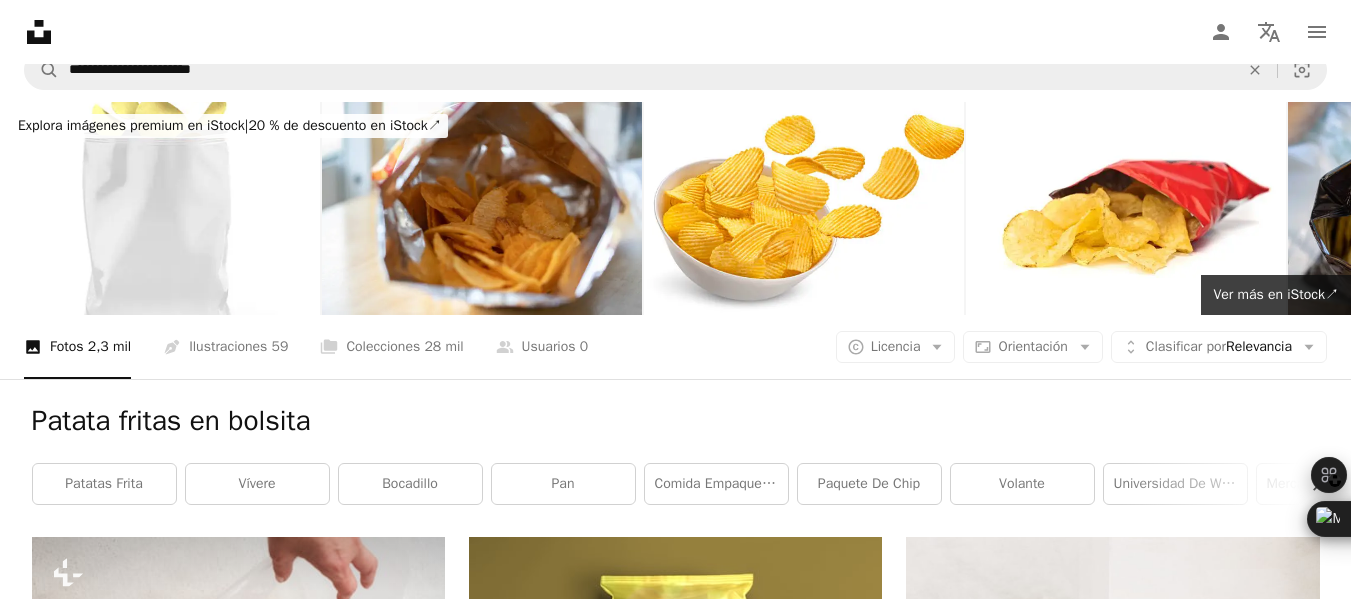 scroll, scrollTop: 0, scrollLeft: 0, axis: both 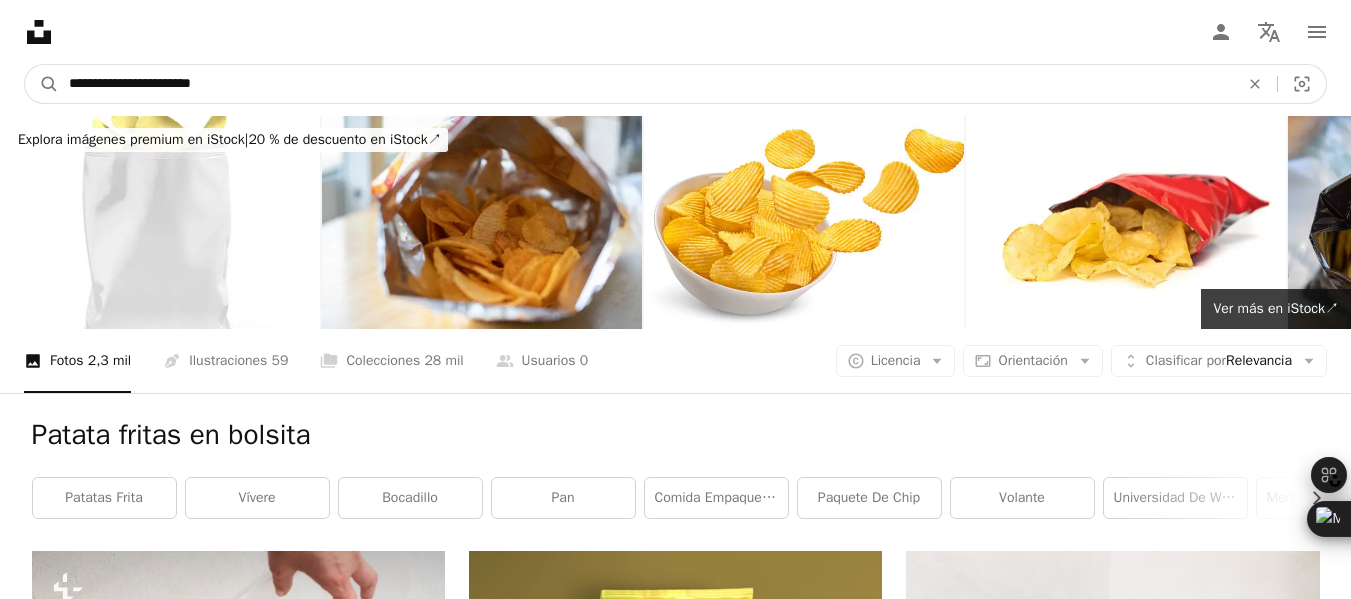 click on "**********" at bounding box center [646, 84] 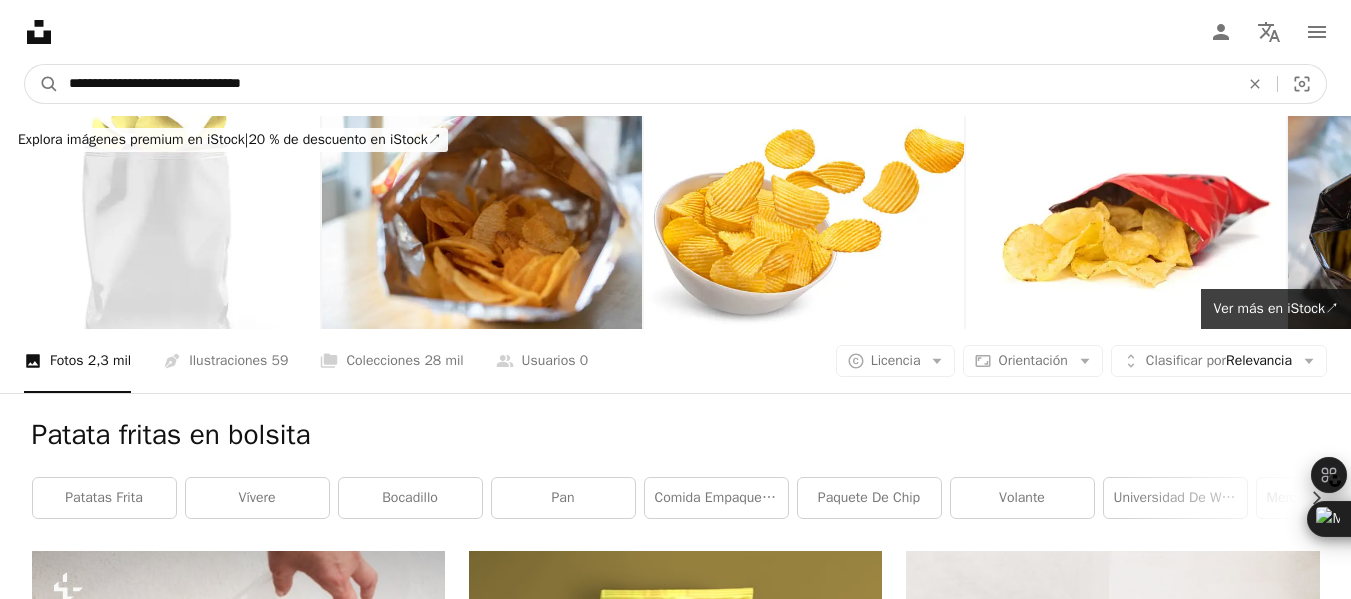type on "**********" 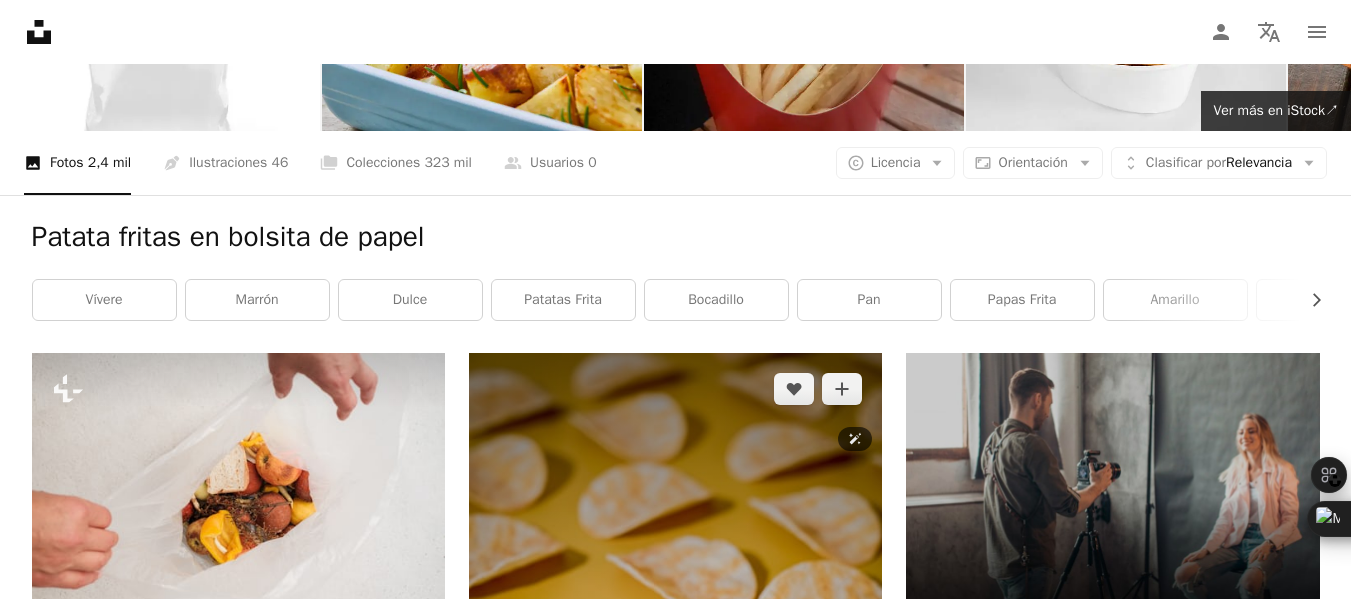 scroll, scrollTop: 200, scrollLeft: 0, axis: vertical 